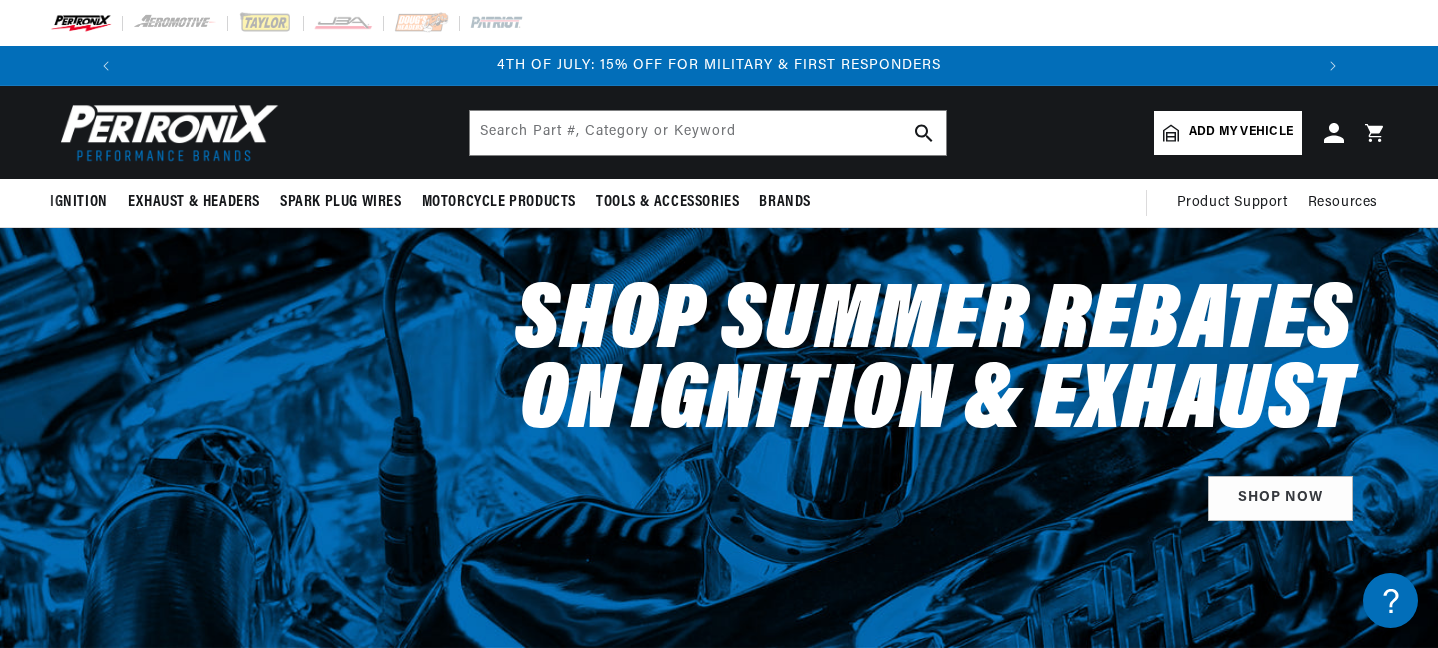 scroll, scrollTop: 0, scrollLeft: 0, axis: both 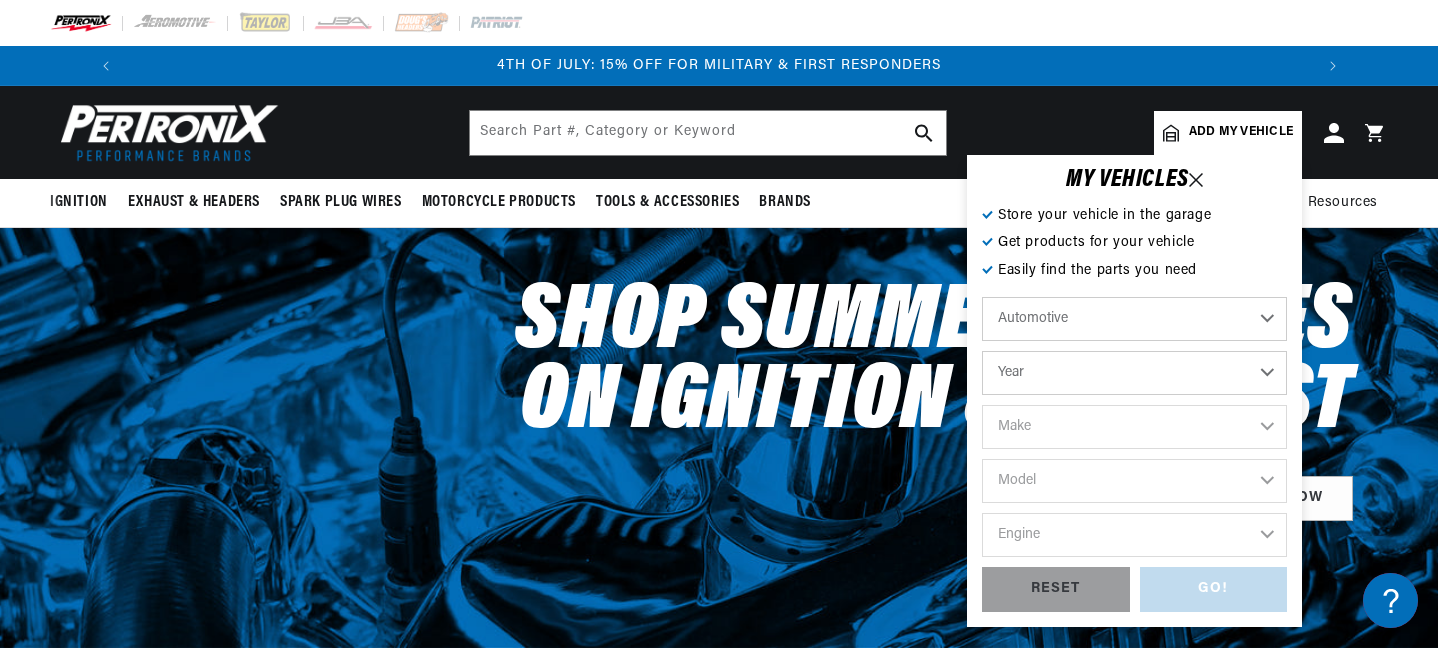 click on "Add my vehicle" at bounding box center (1241, 132) 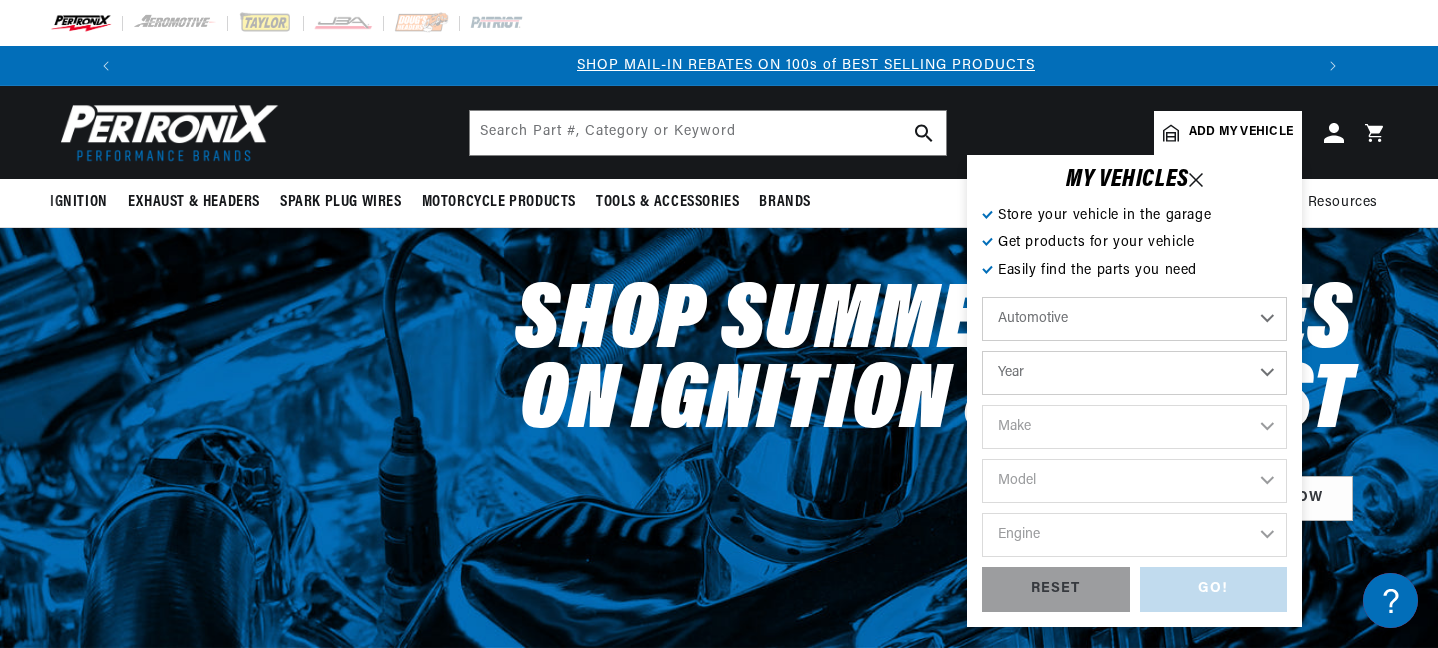 scroll, scrollTop: 0, scrollLeft: 1181, axis: horizontal 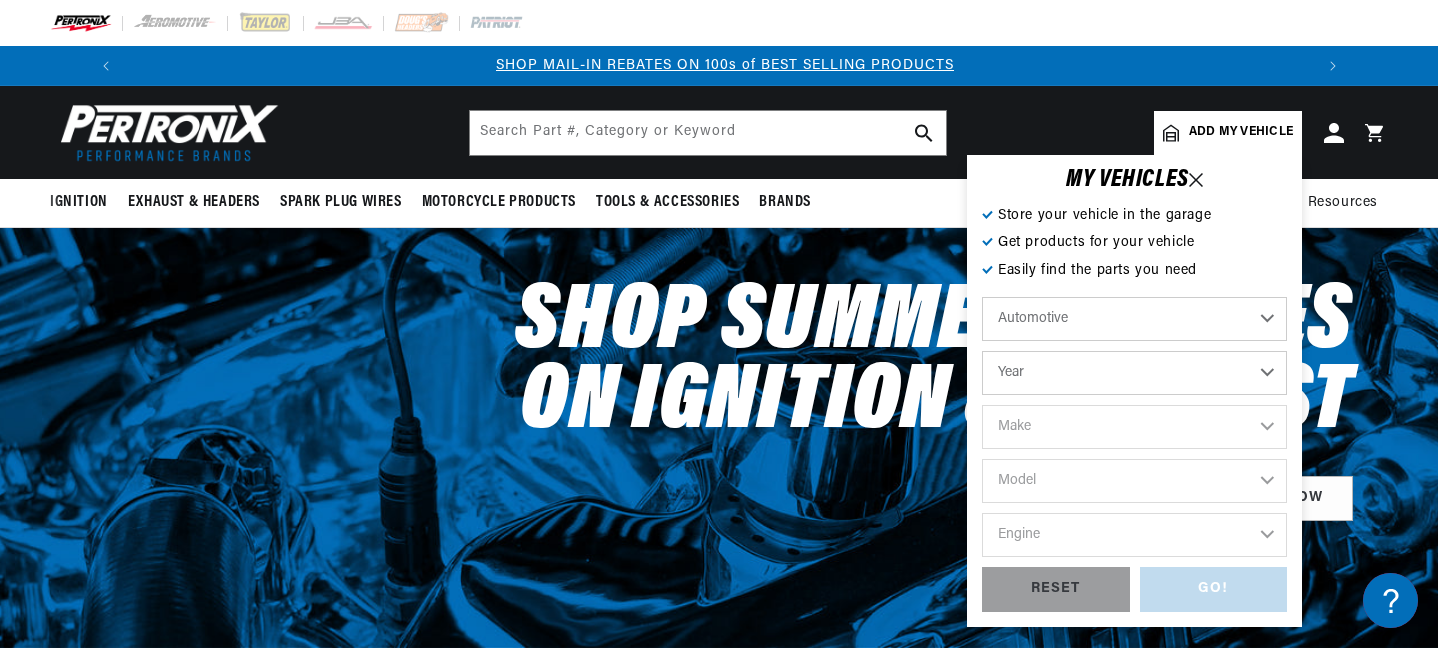click on "Year
2022
2021
2020
2019
2018
2017
2016
2015
2014
2013
2012
2011
2010
2009
2008
2007
2006
2005
2004
2003
2002
2001
2000
1999
1998
1997
1996
1995
1994
1993
1992
1991
1990
1989
1988
1987
1986 1985" at bounding box center (1134, 373) 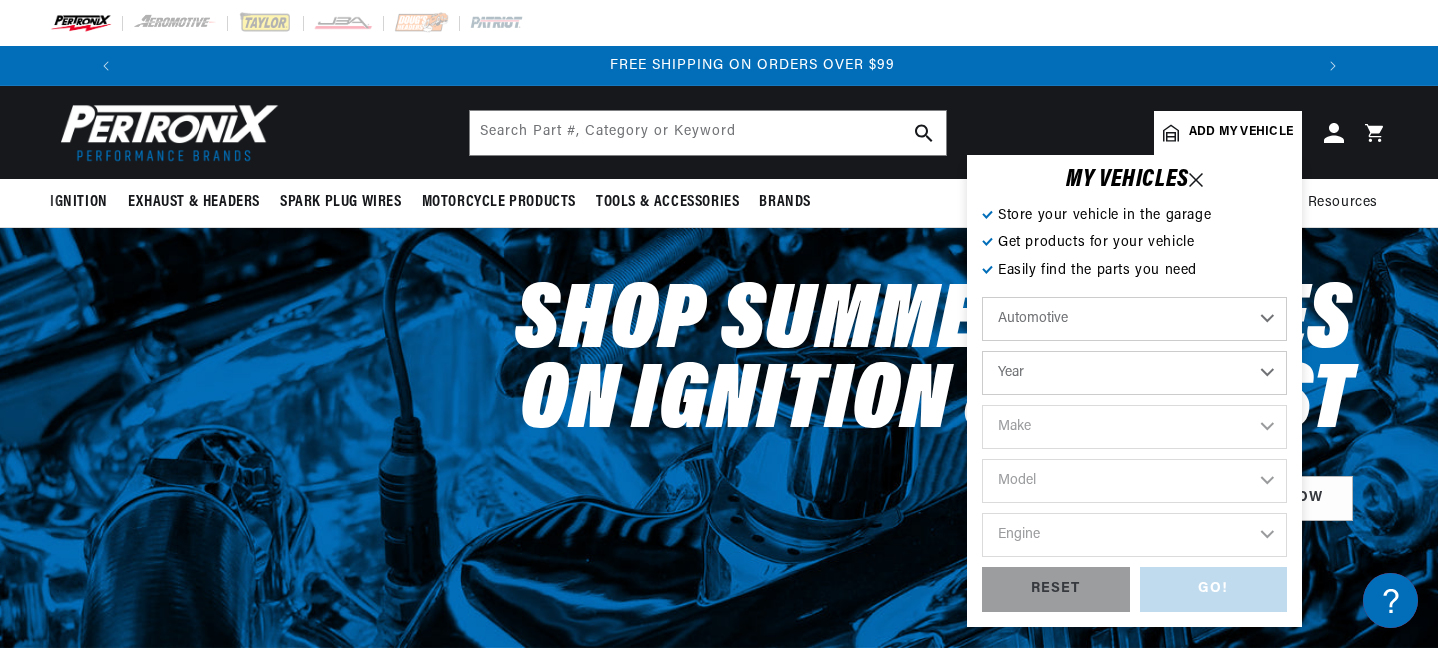 scroll, scrollTop: 0, scrollLeft: 2362, axis: horizontal 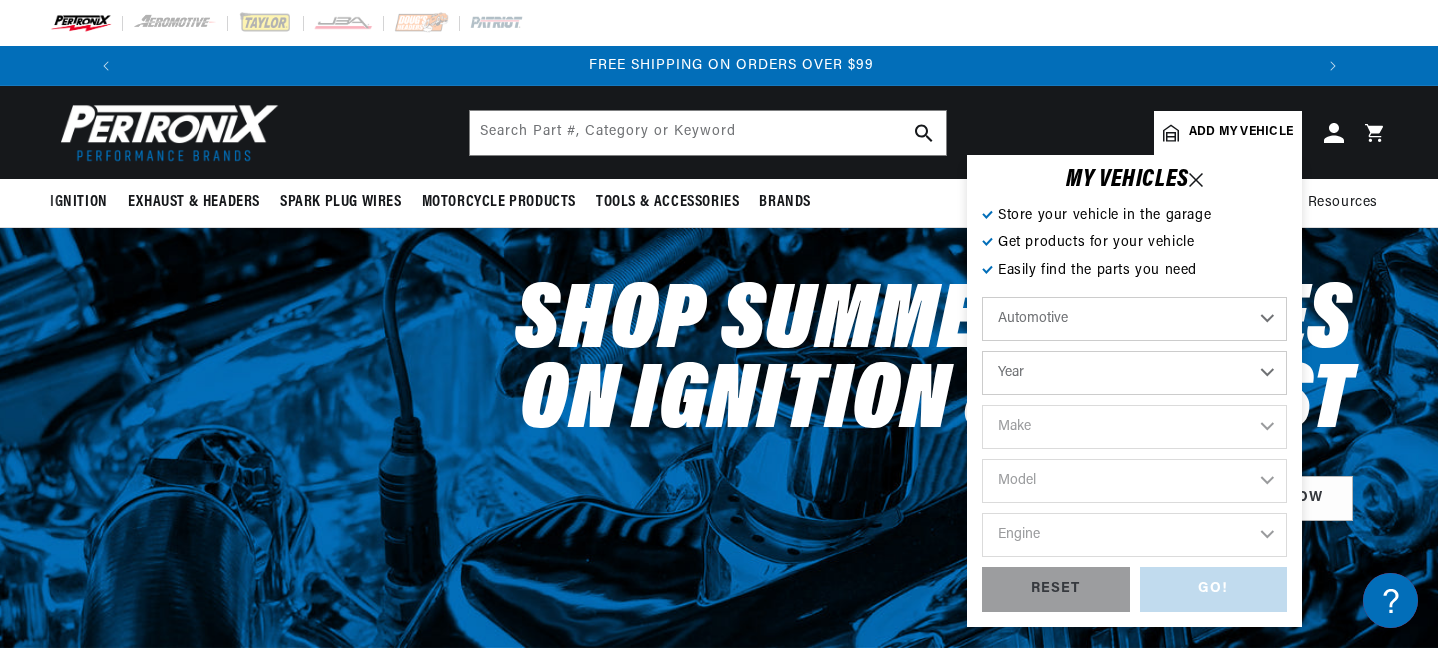 select on "1970" 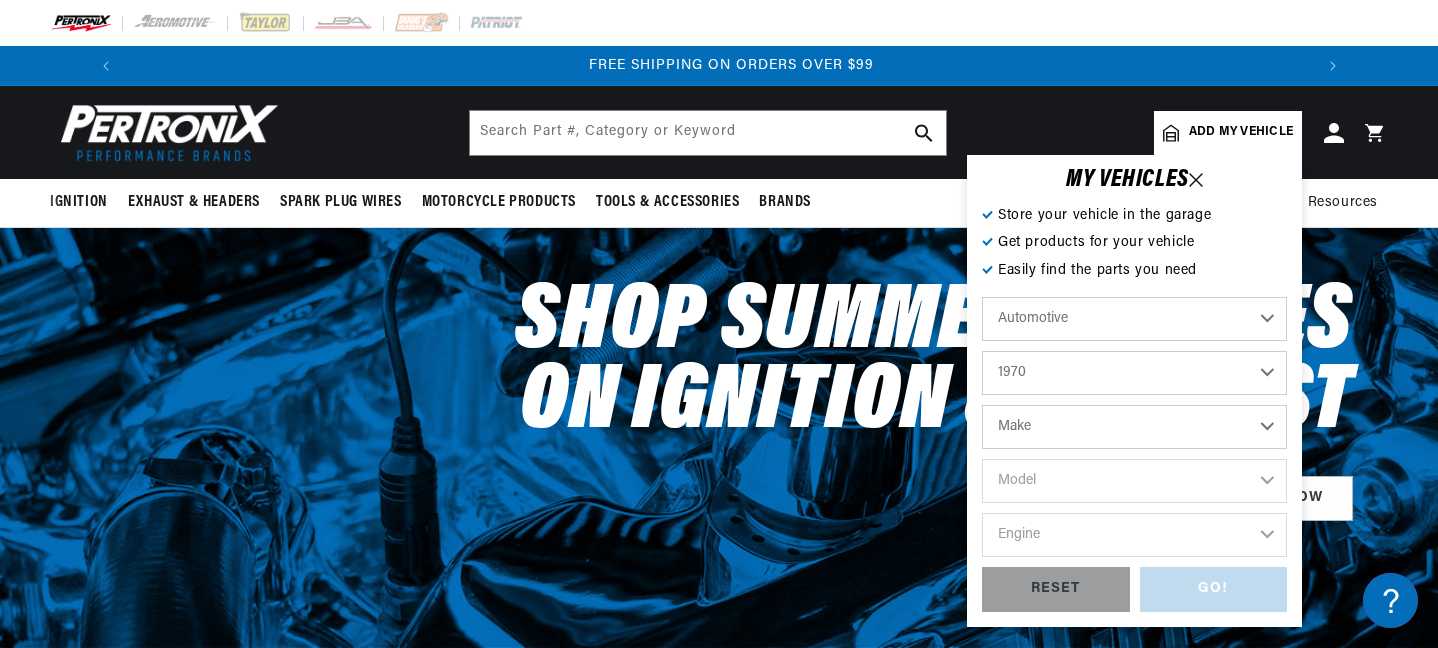 click on "Make
Alfa Romeo
American Motors
Aston Martin
Audi
Austin
Austin Healey
Avanti
BMW
Buick
Cadillac
Checker
Chevrolet
Chrysler
Citroen
Dodge
Ferrari
Fiat
Ford
Ford (Europe)
GMC
Honda
IHC Truck
International
Jaguar
Jeep
Lamborghini
Lancia
Lincoln
Lotus
Maserati
Mercedes-Benz
Mercury
MG" at bounding box center (1134, 427) 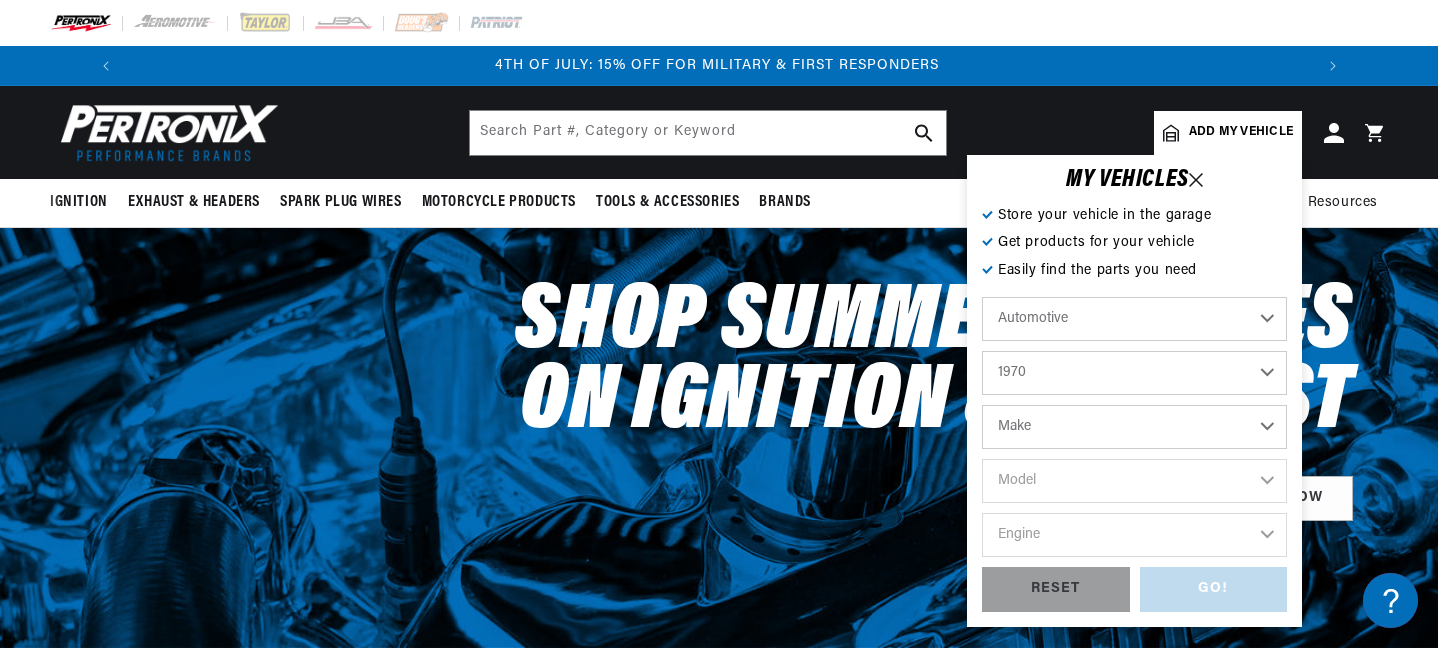 scroll, scrollTop: 0, scrollLeft: 0, axis: both 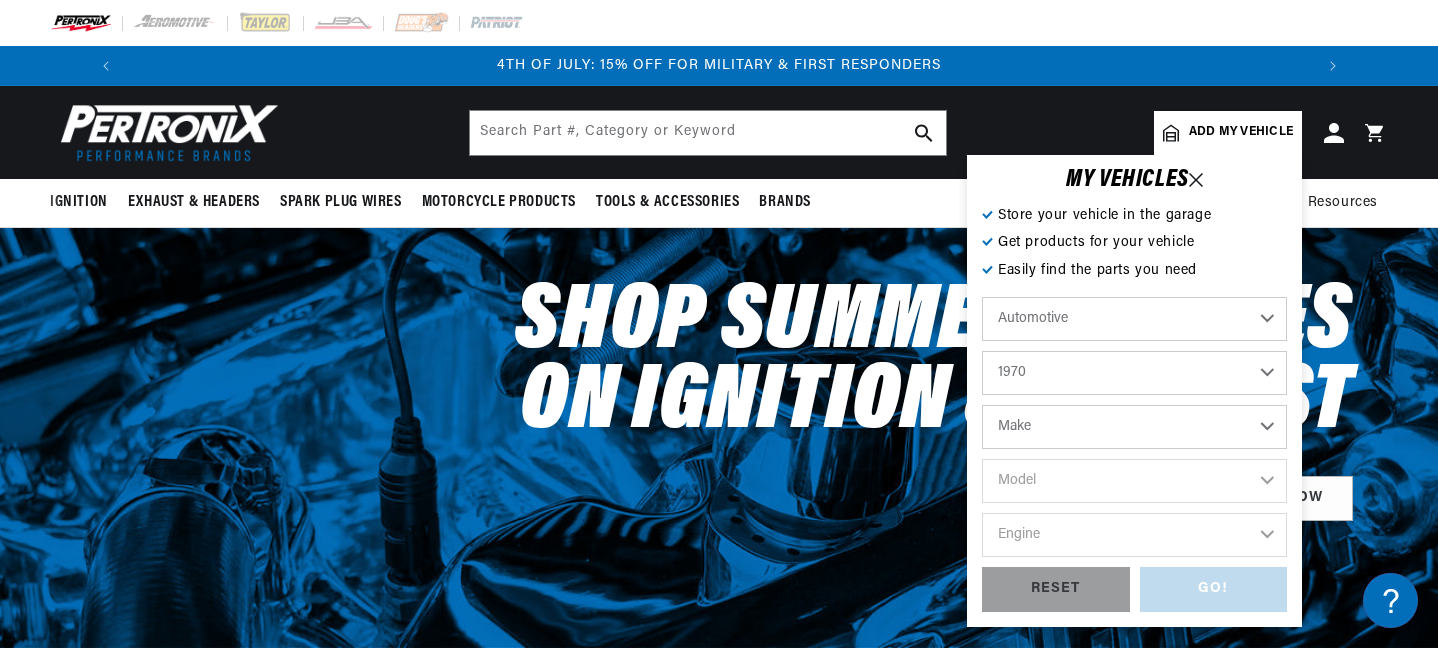 select on "International" 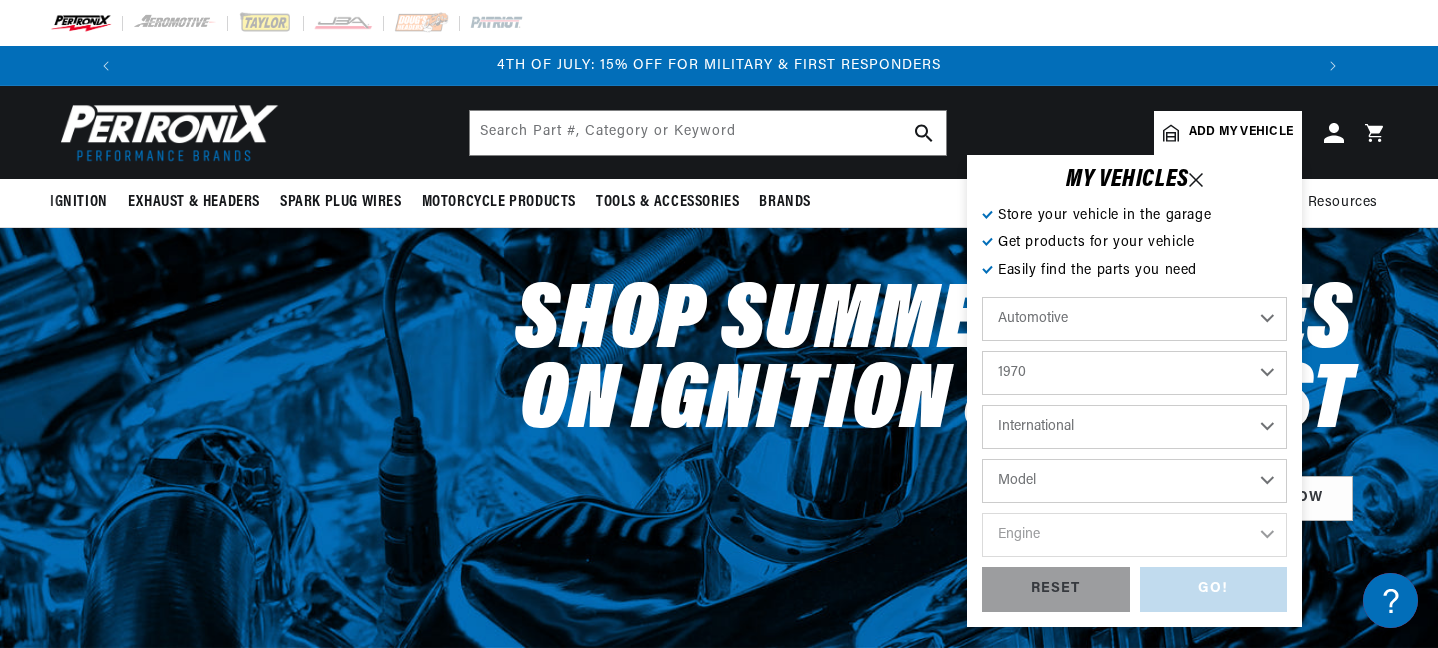 click on "Model
1000D
1100D
1200D
1300D
M800
M800 Post Office
M1100
M1200
MA1200
Scout" at bounding box center (1134, 481) 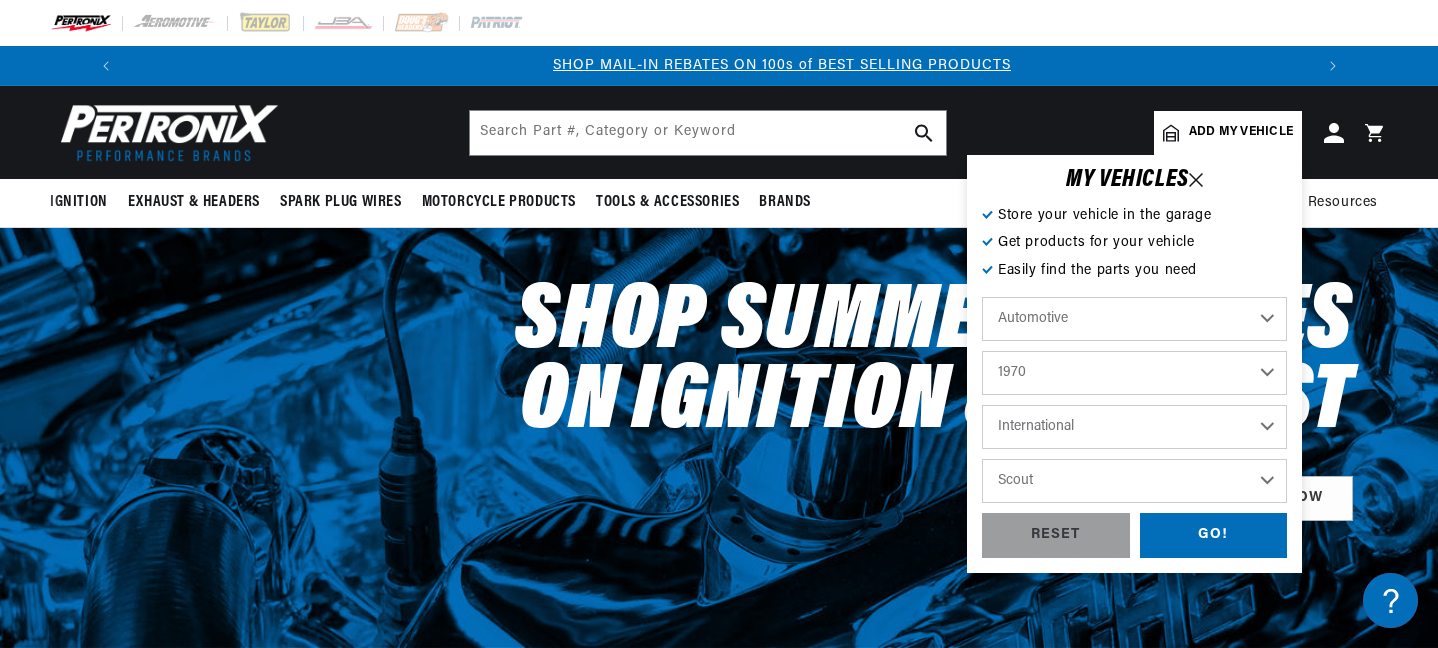 scroll, scrollTop: 0, scrollLeft: 1181, axis: horizontal 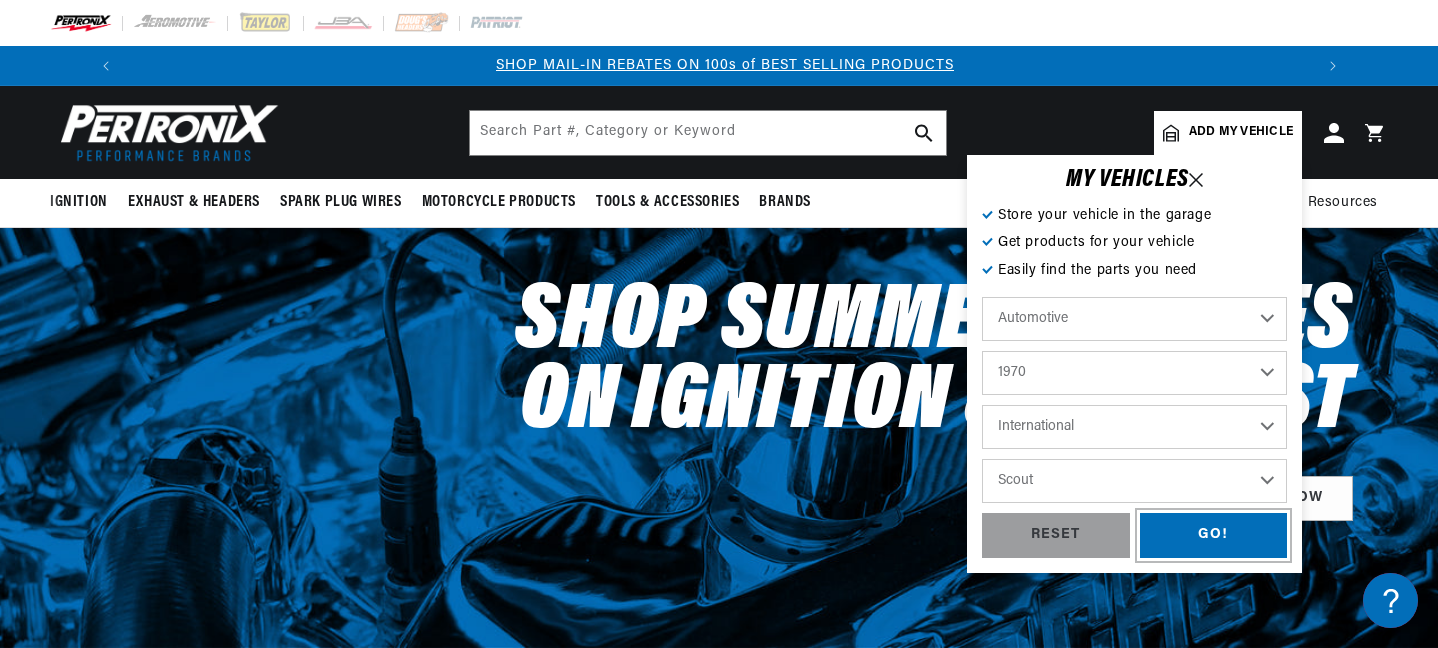 click on "GO!" at bounding box center (1214, 535) 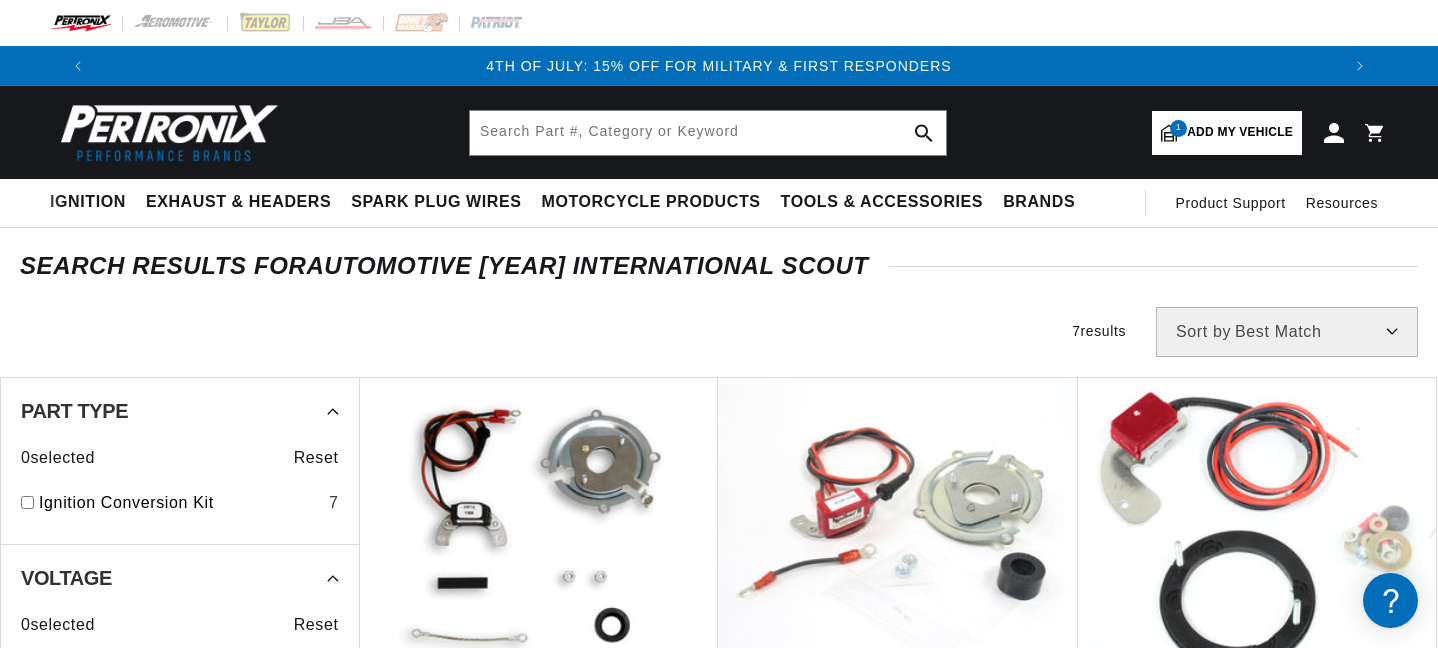 scroll, scrollTop: 0, scrollLeft: 0, axis: both 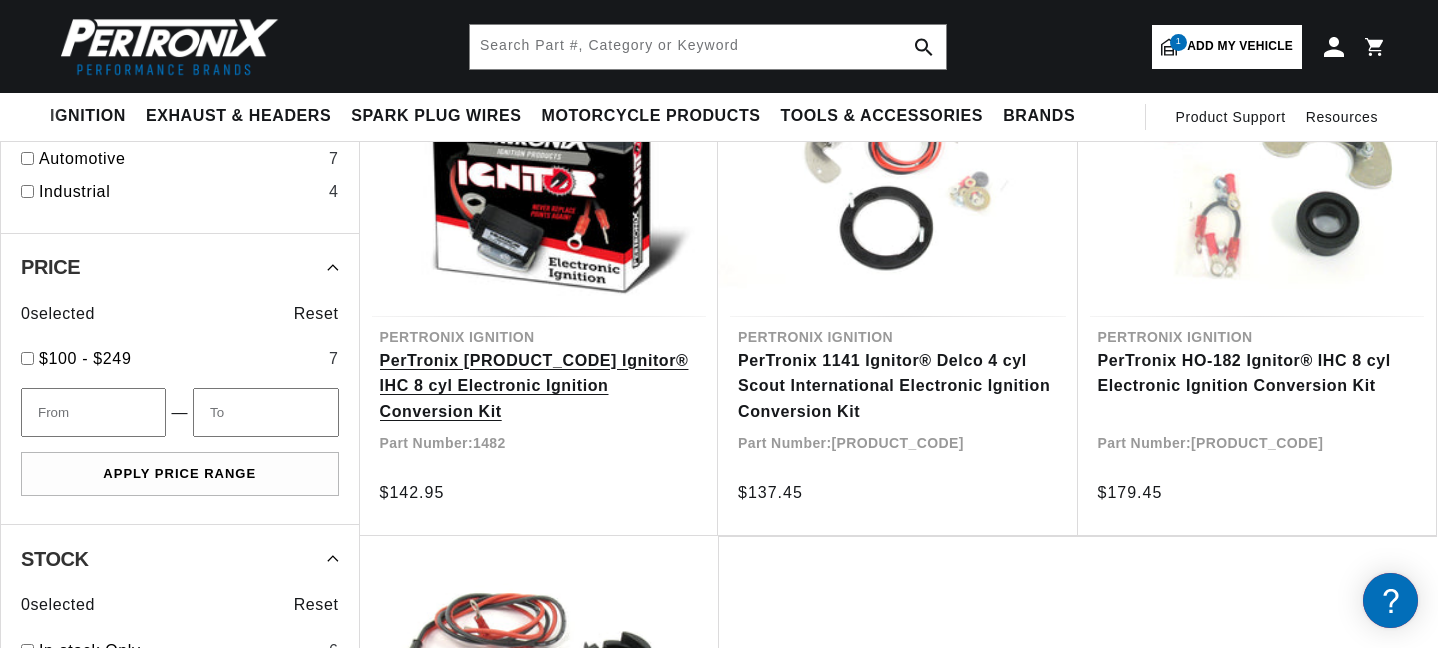 click on "PerTronix 1482 Ignitor® IHC 8 cyl Electronic Ignition Conversion Kit" at bounding box center [539, 386] 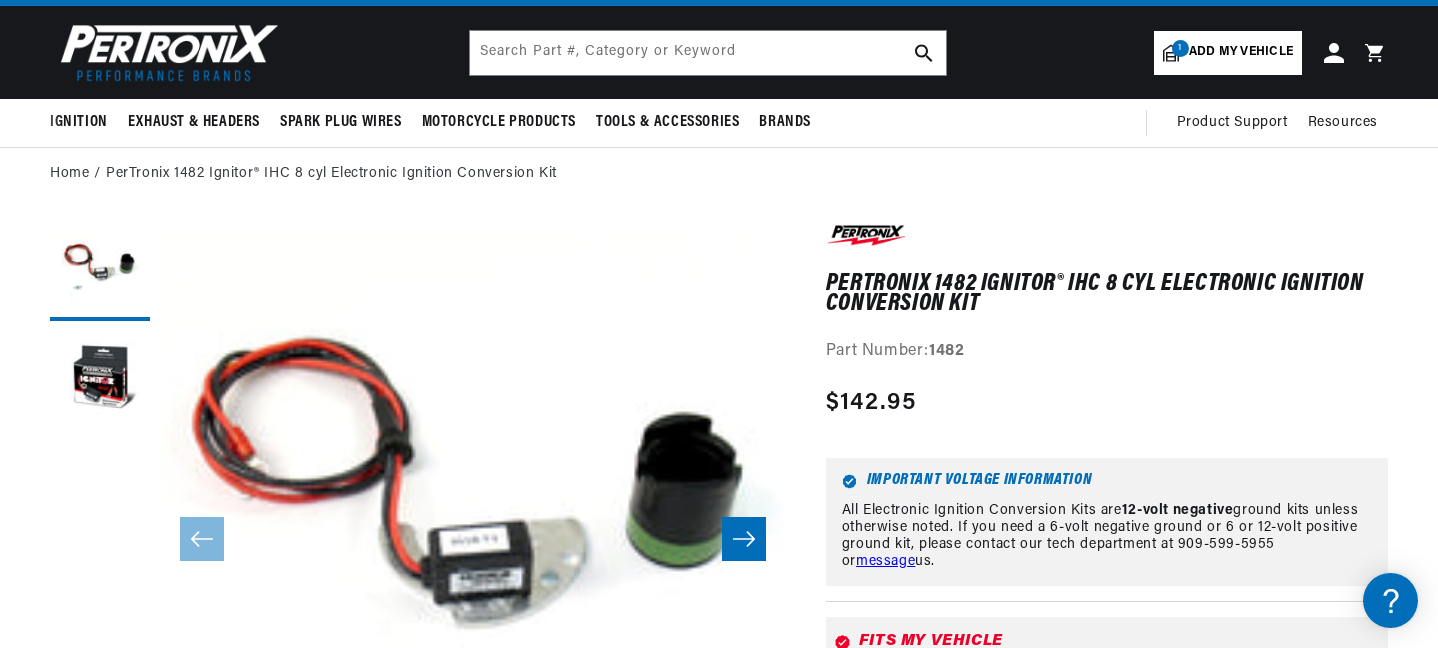 scroll, scrollTop: 80, scrollLeft: 0, axis: vertical 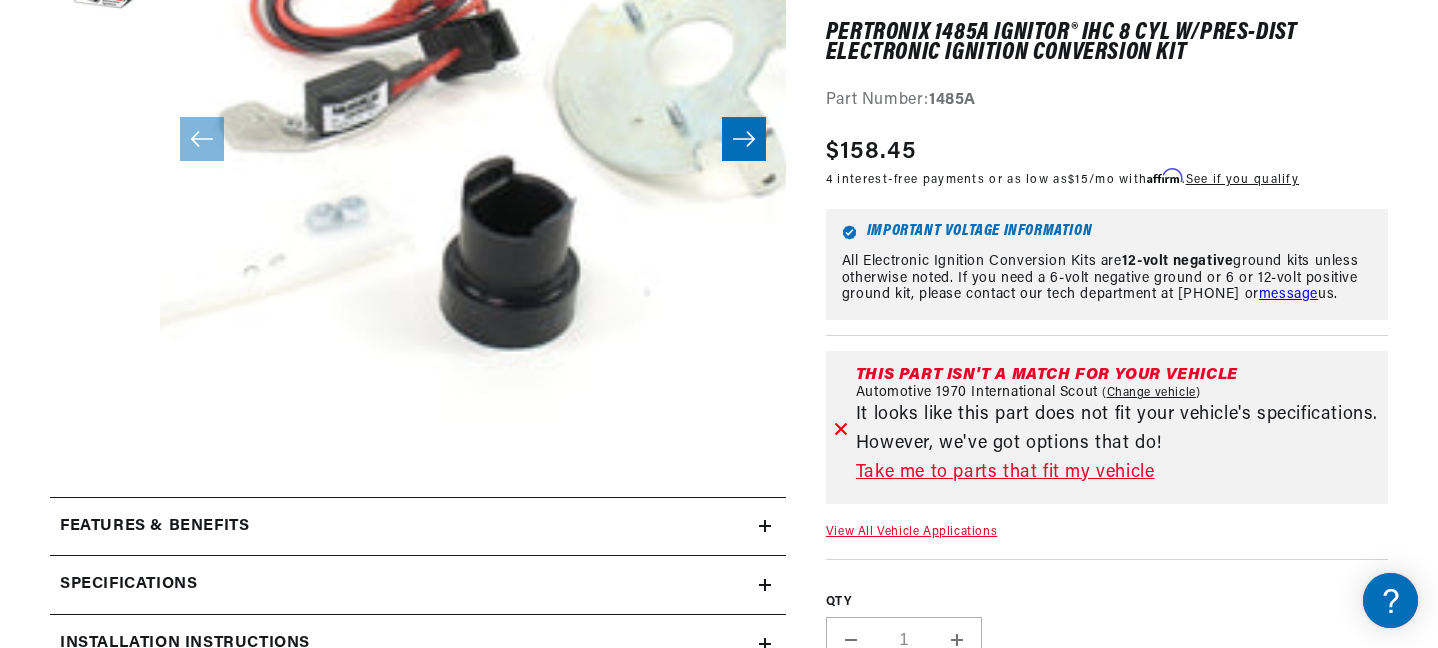 click on "Take me to parts that fit my vehicle" at bounding box center [1118, 473] 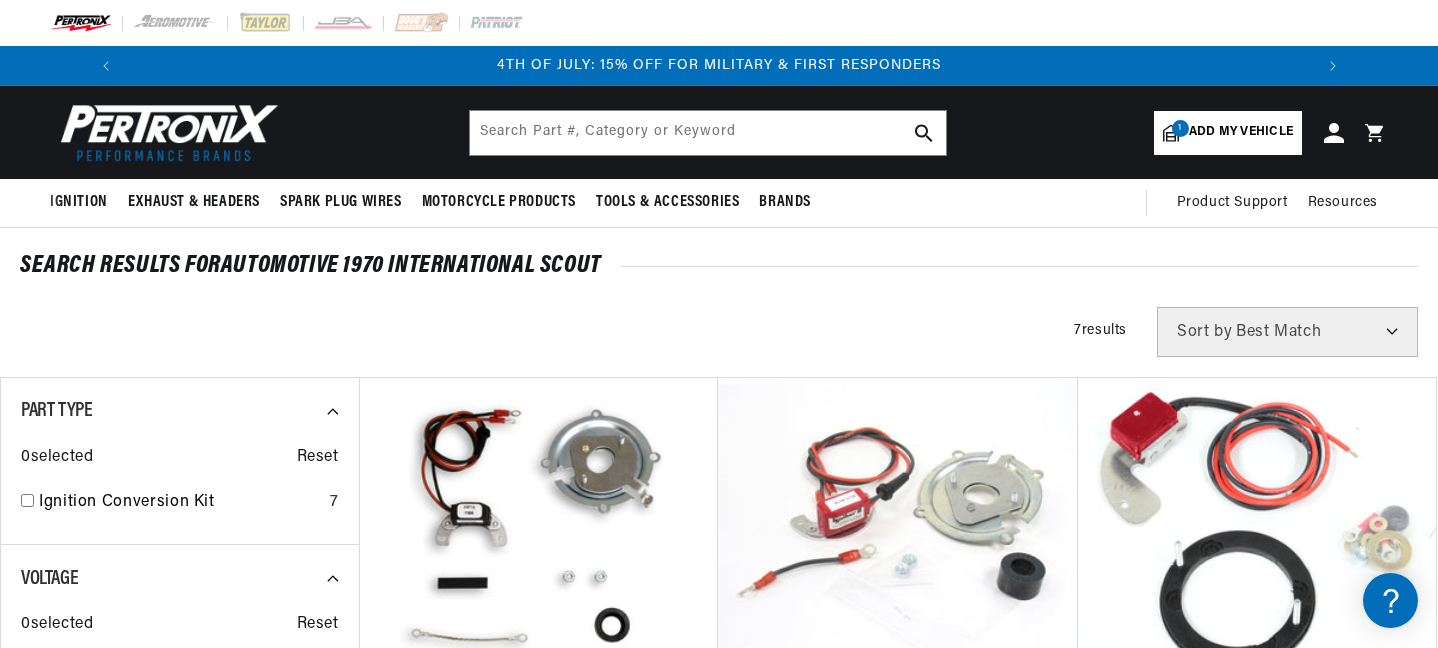 scroll, scrollTop: 0, scrollLeft: 0, axis: both 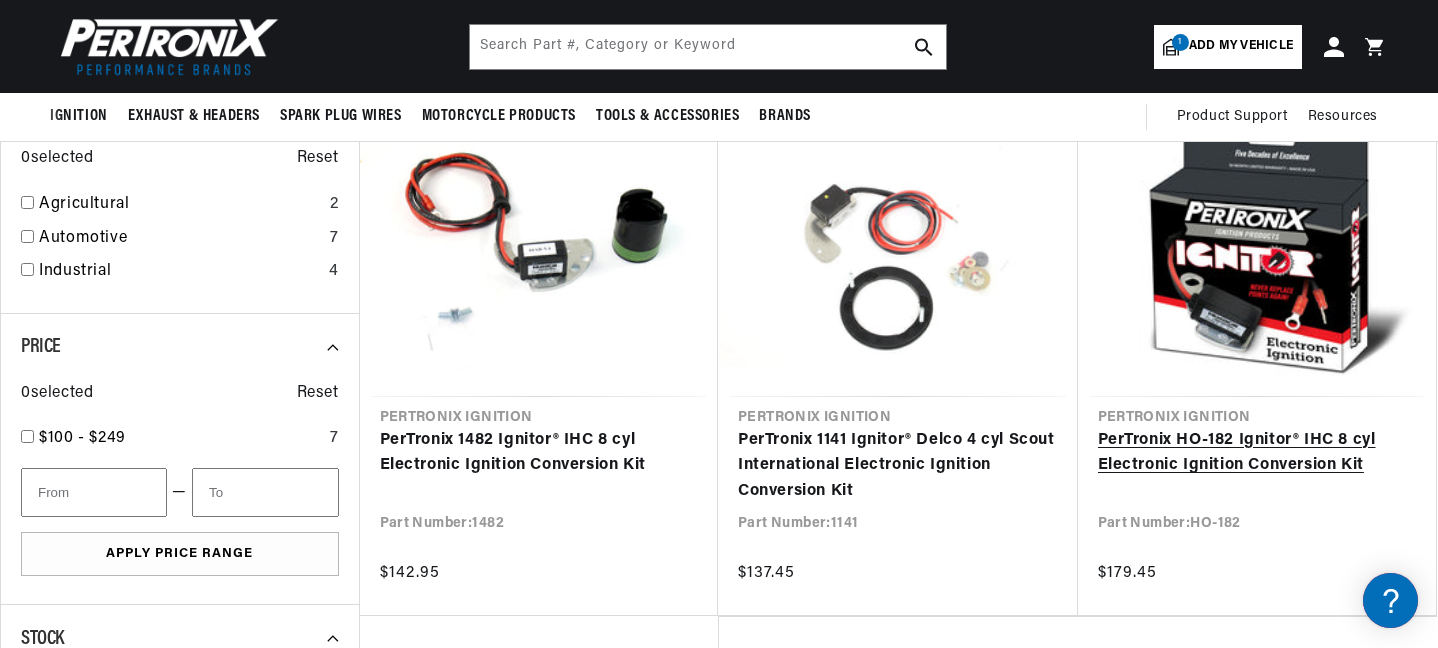 click on "PerTronix HO-182 Ignitor® IHC 8 cyl Electronic Ignition Conversion Kit" at bounding box center [1257, 453] 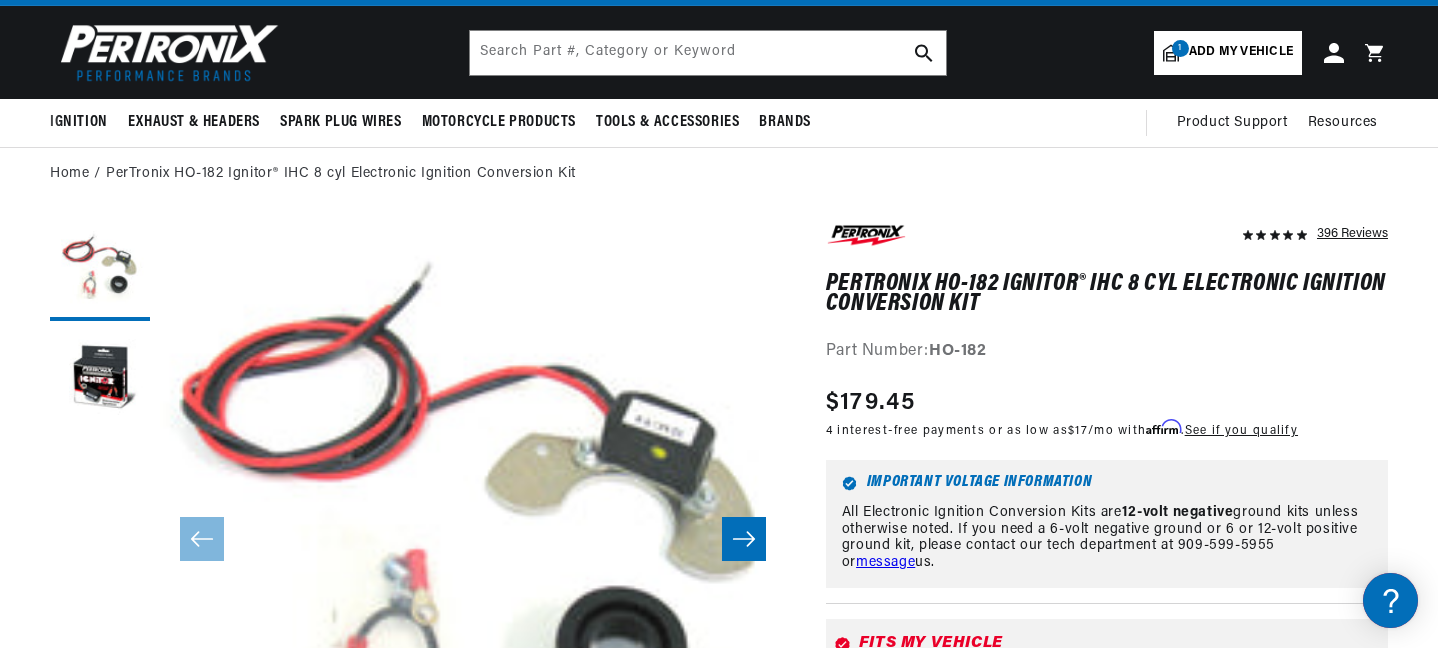 scroll, scrollTop: 200, scrollLeft: 0, axis: vertical 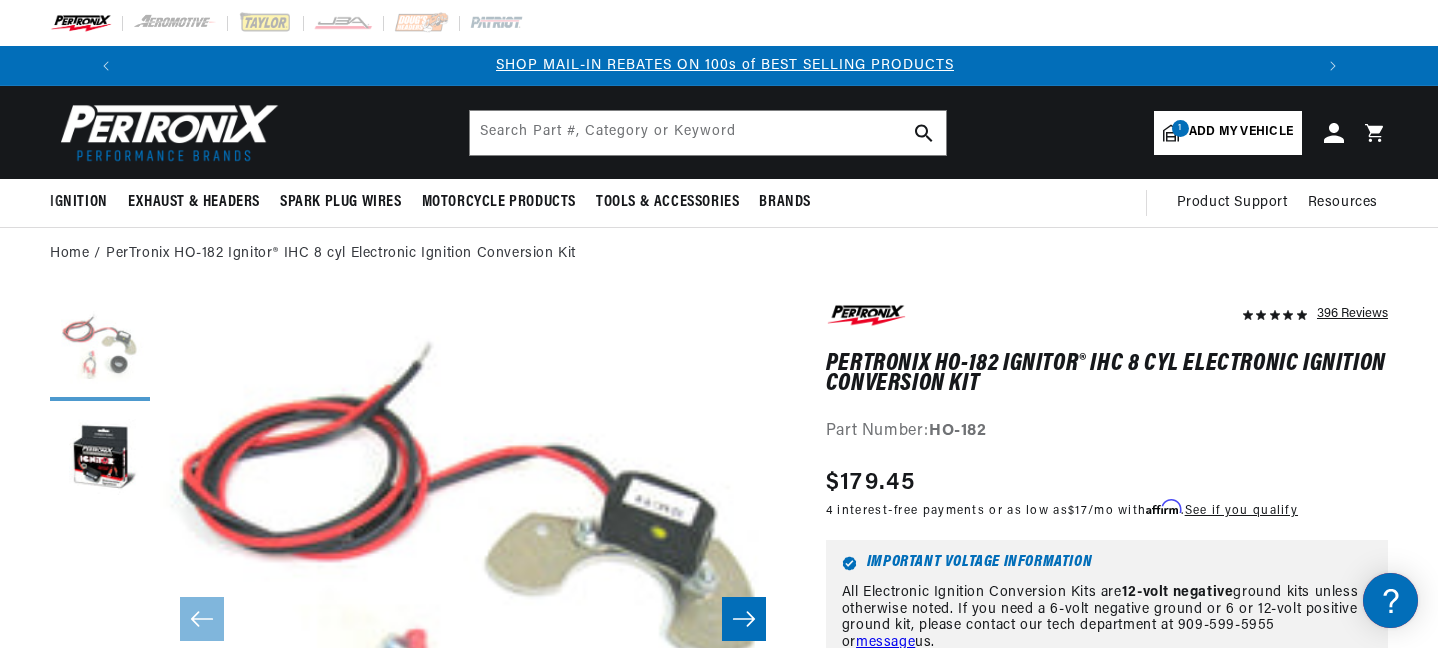 click at bounding box center (100, 351) 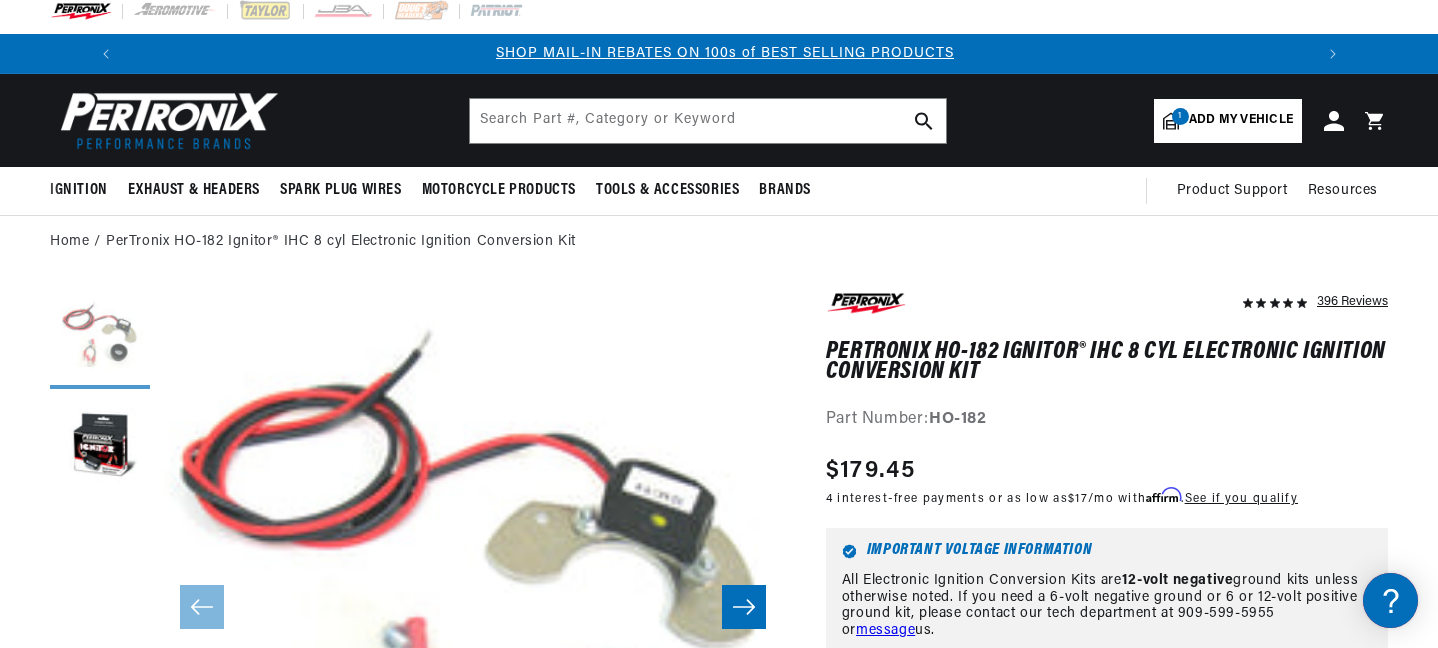 scroll, scrollTop: 40, scrollLeft: 0, axis: vertical 